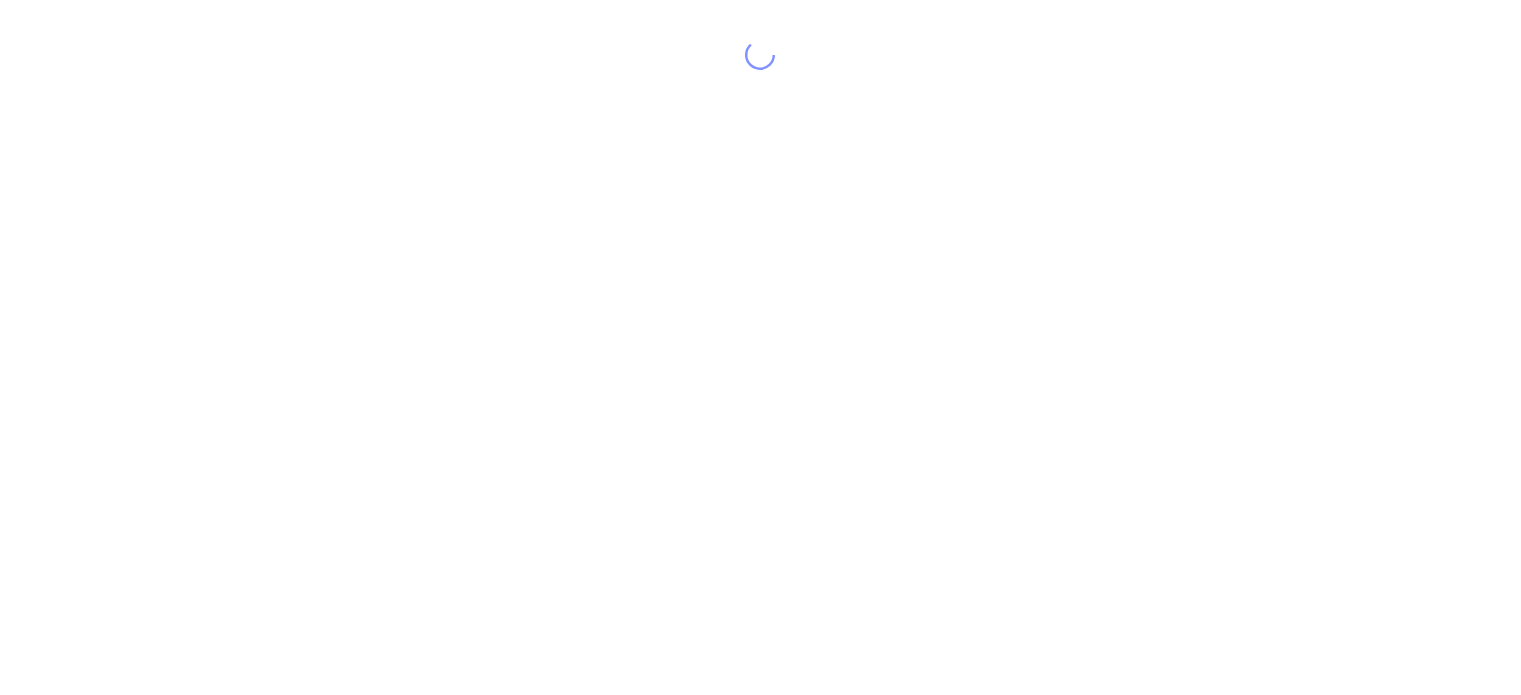 scroll, scrollTop: 0, scrollLeft: 0, axis: both 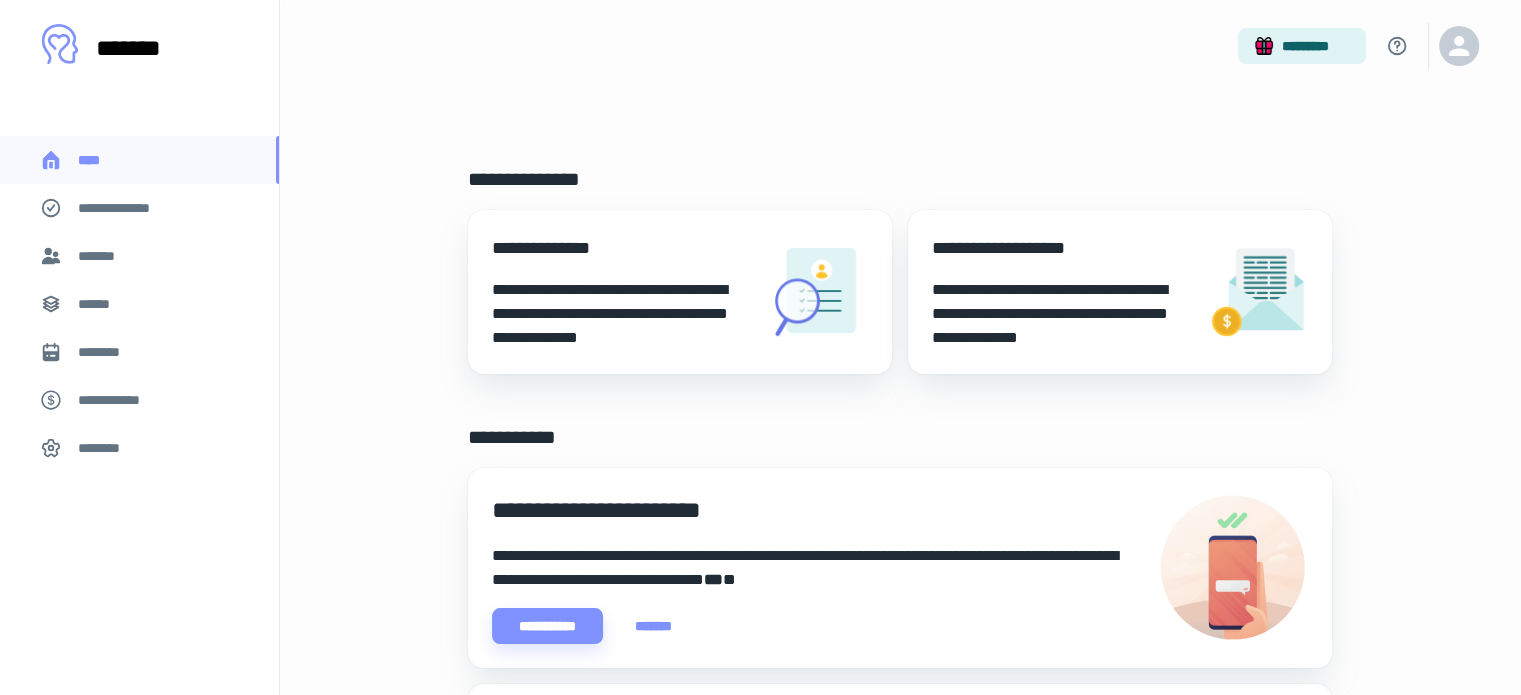 click on "**********" at bounding box center (622, 314) 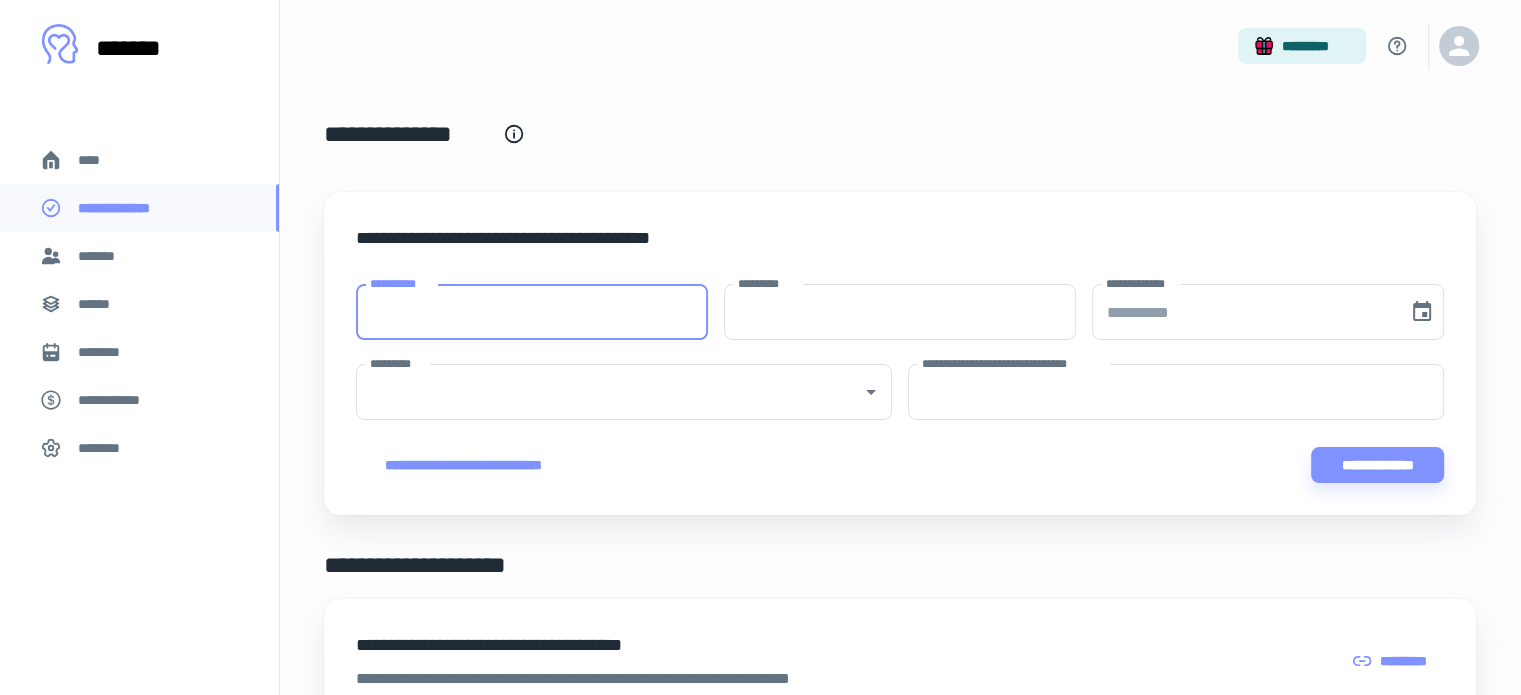click on "**********" at bounding box center [532, 312] 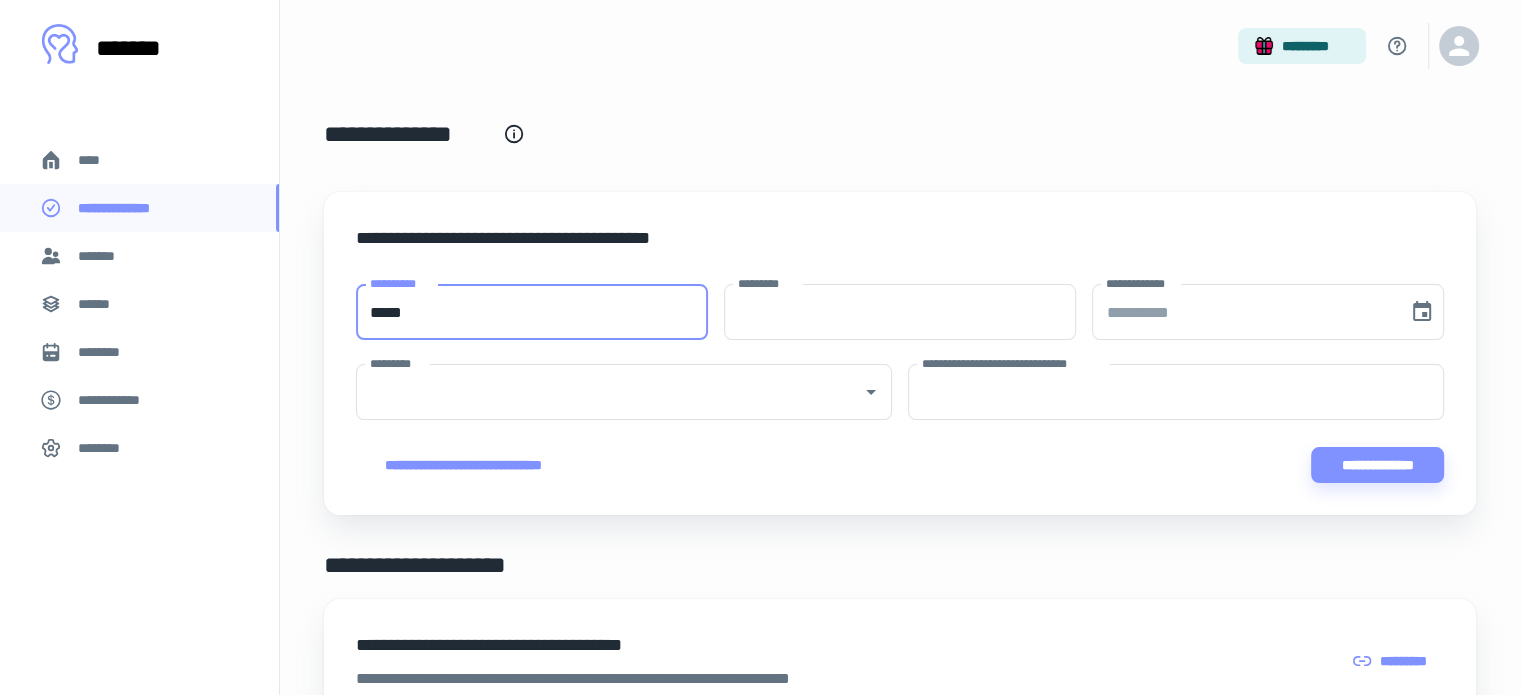 type on "*****" 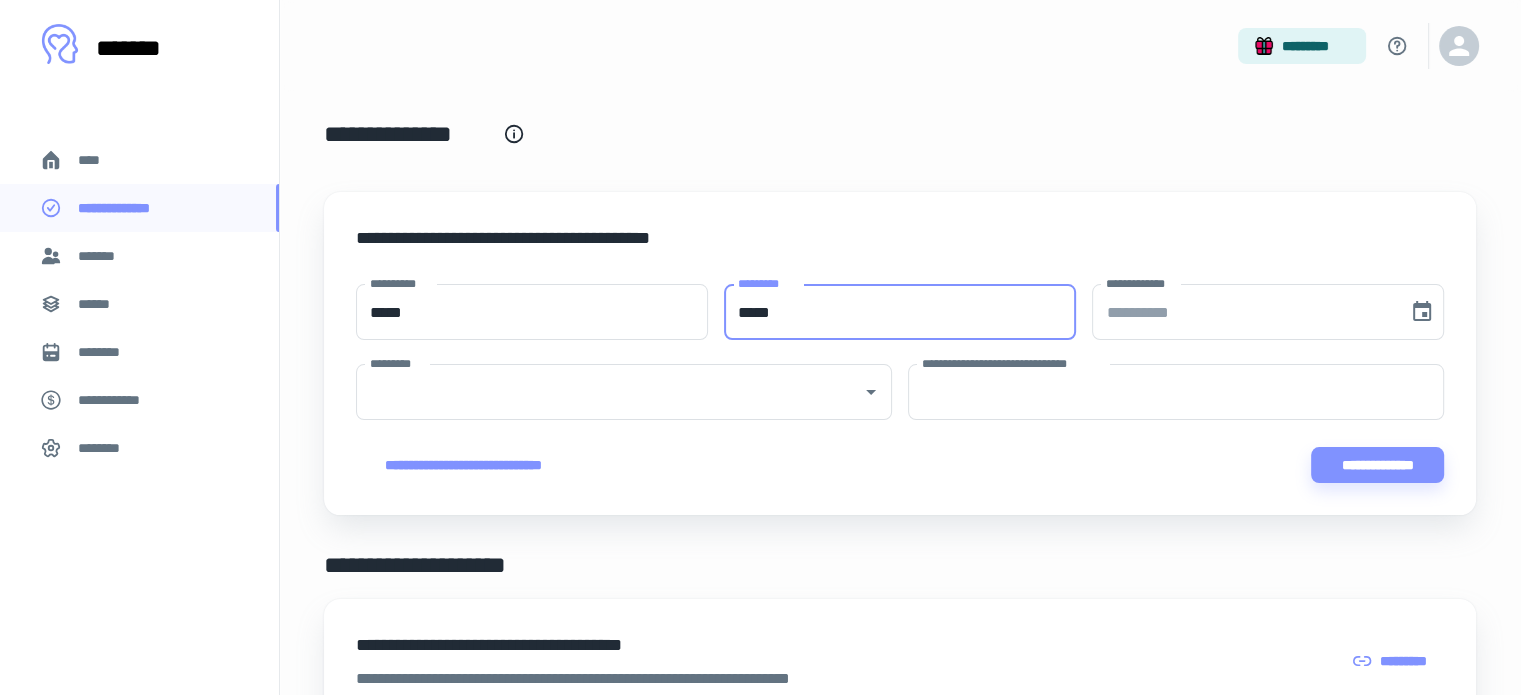 type on "*****" 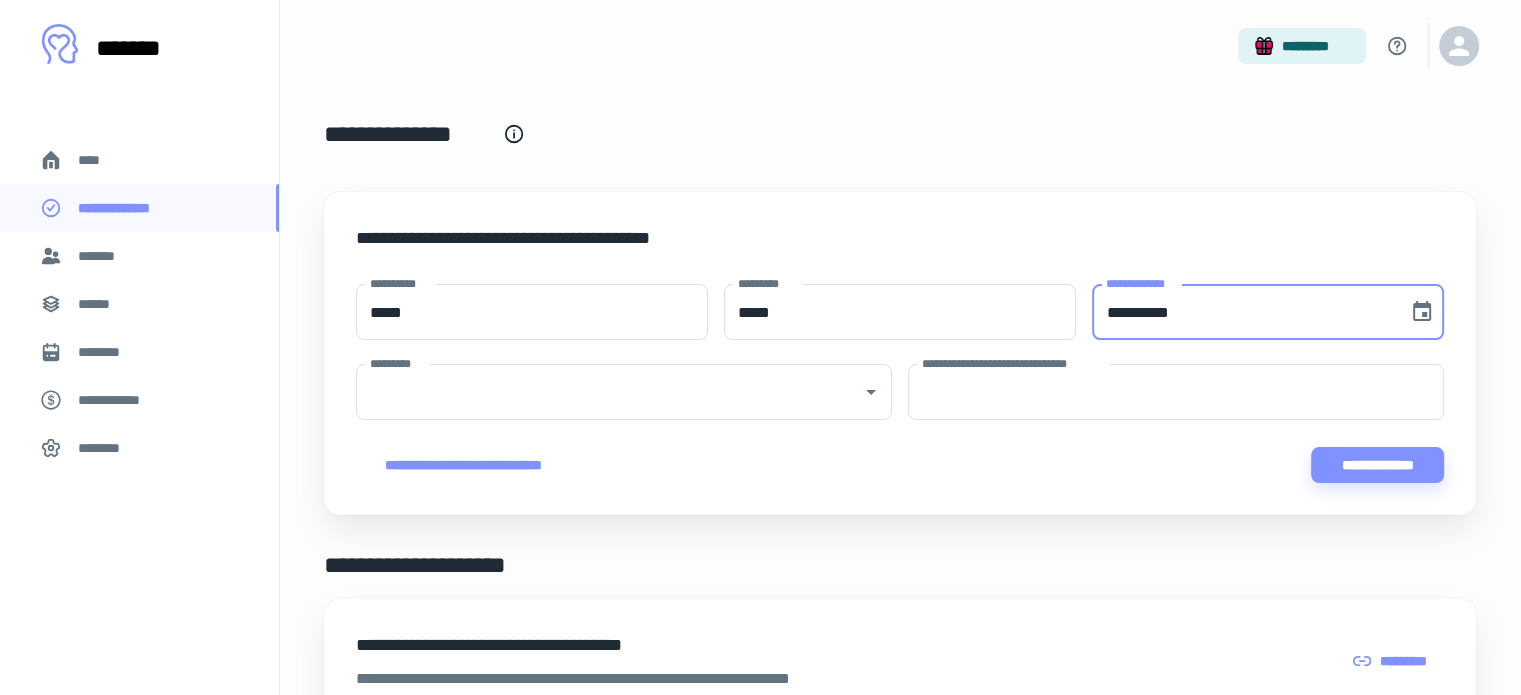 type 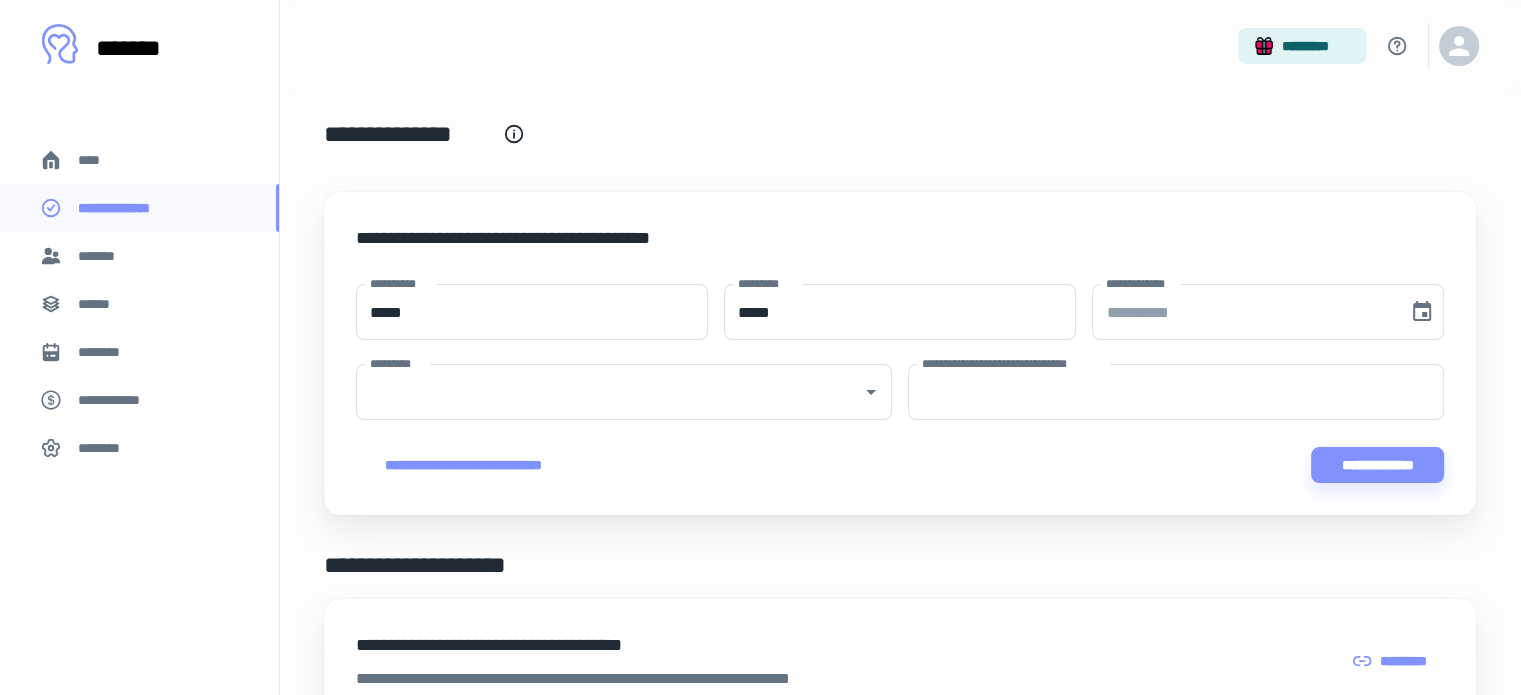click on "**********" at bounding box center (900, 146) 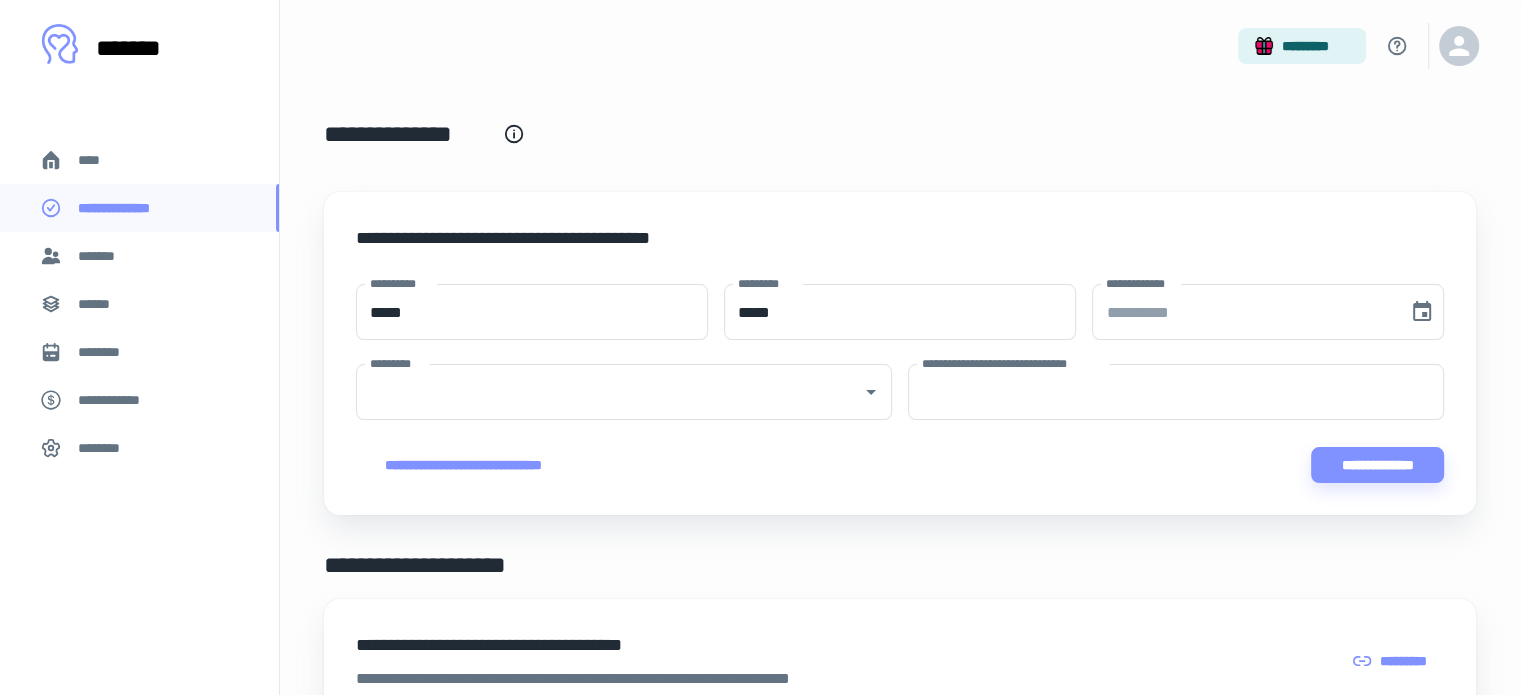 click on "********* *********" at bounding box center (624, 393) 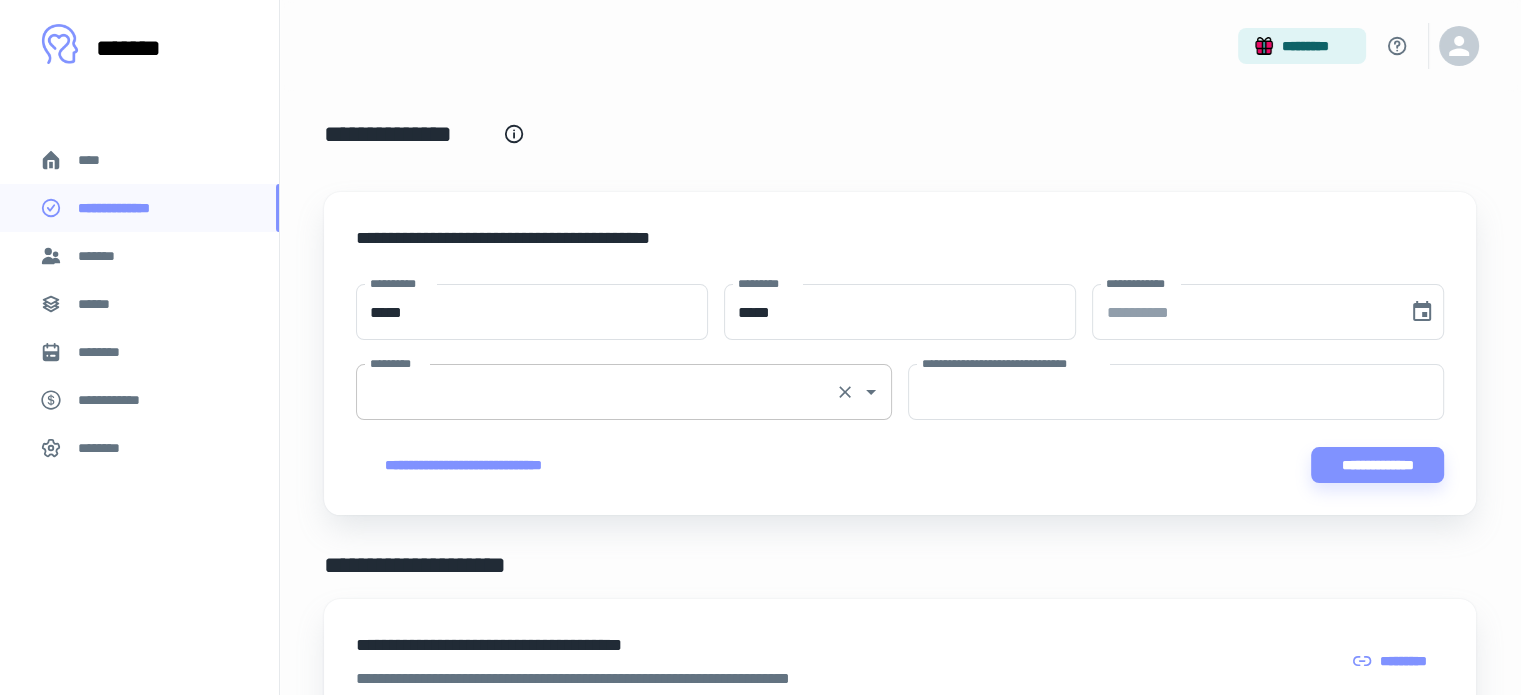 click on "*********" at bounding box center (596, 392) 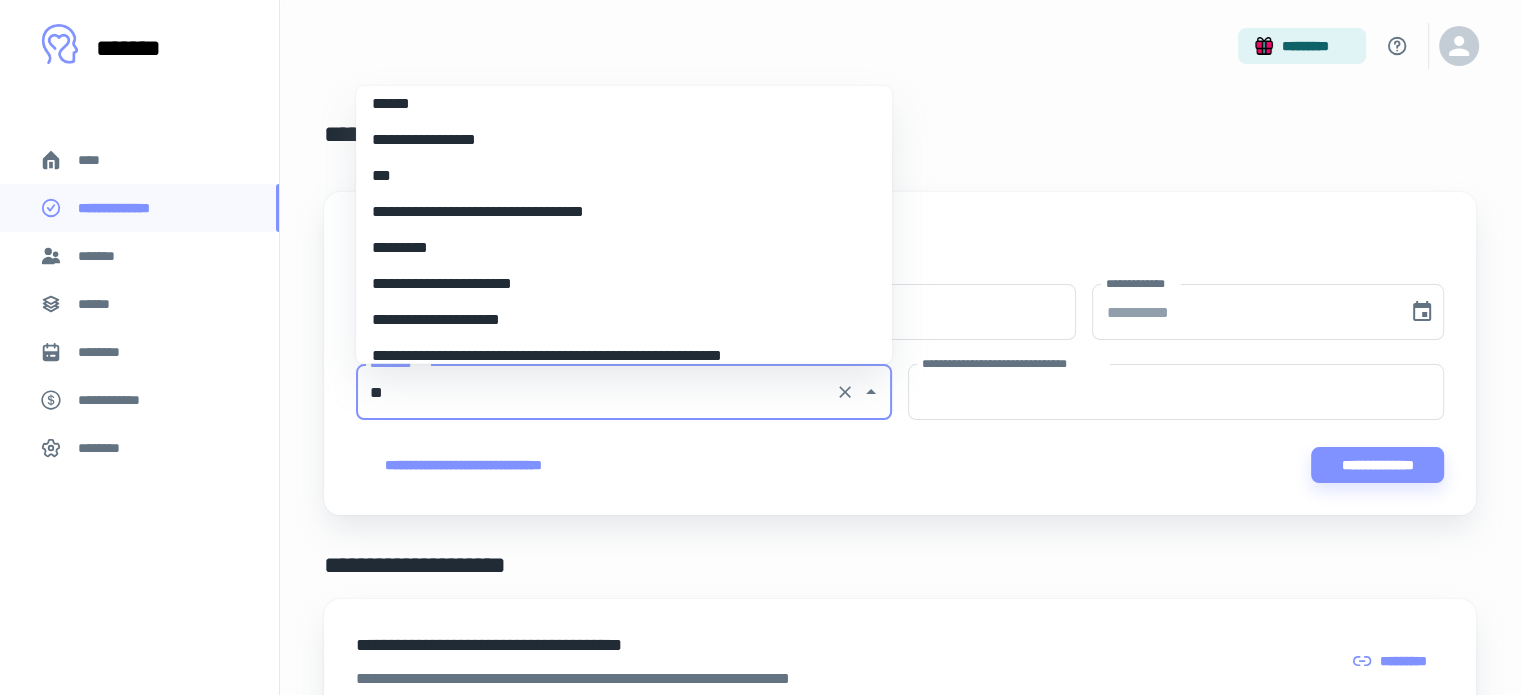 scroll, scrollTop: 0, scrollLeft: 0, axis: both 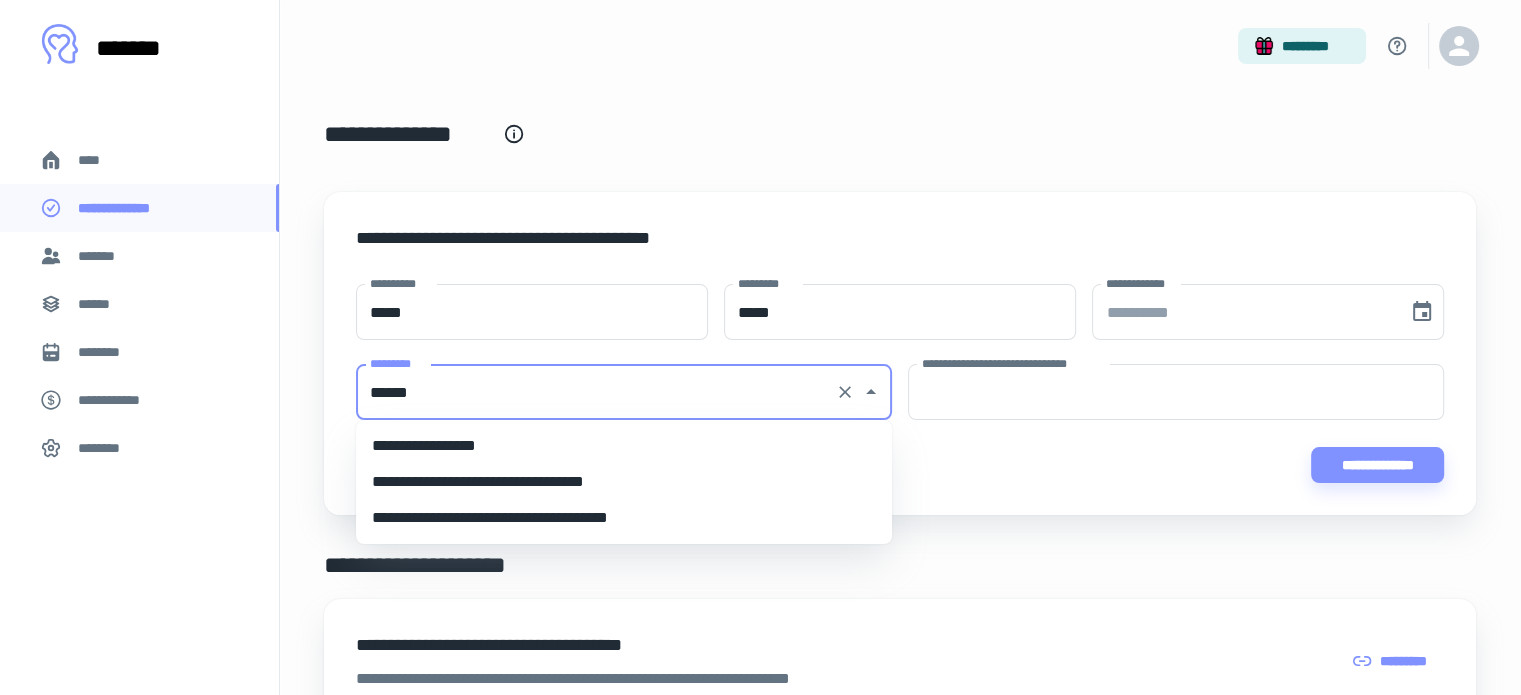 click on "**********" at bounding box center [624, 446] 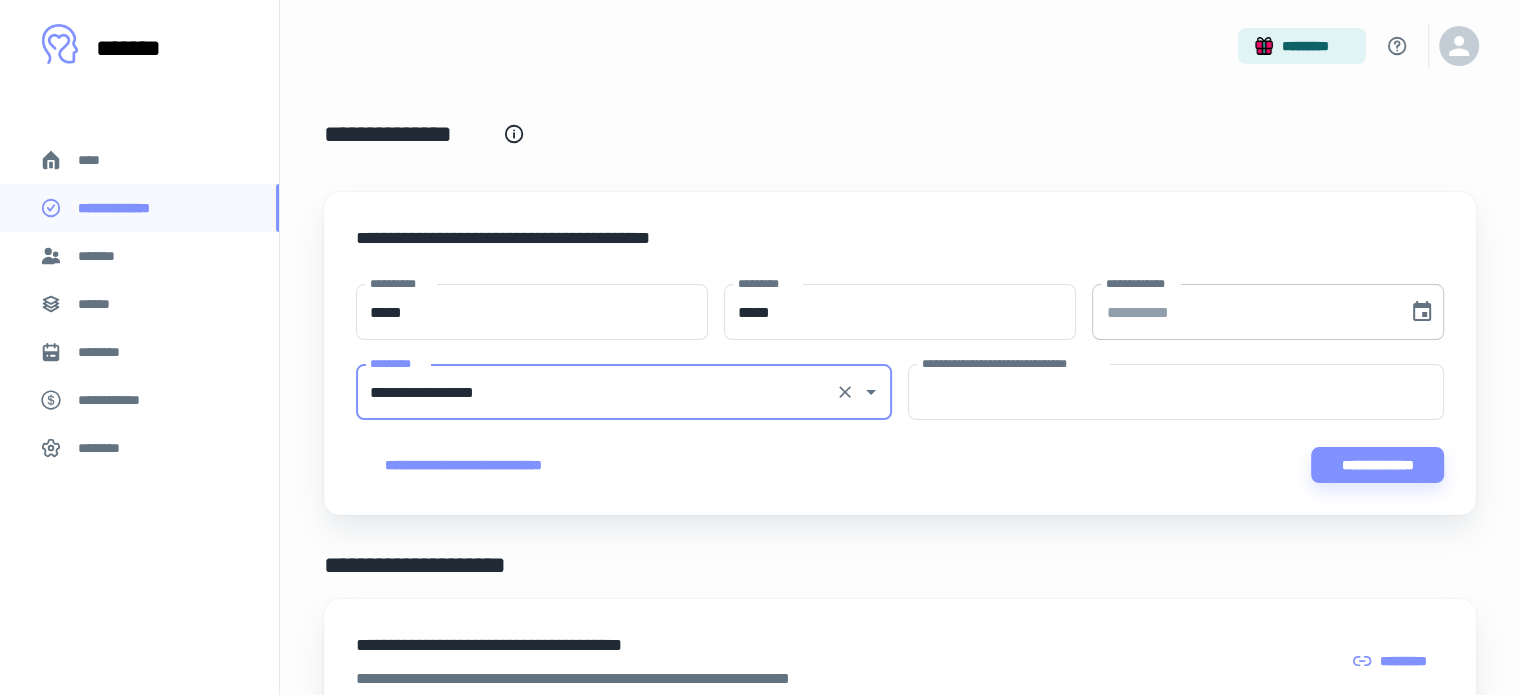 type on "**********" 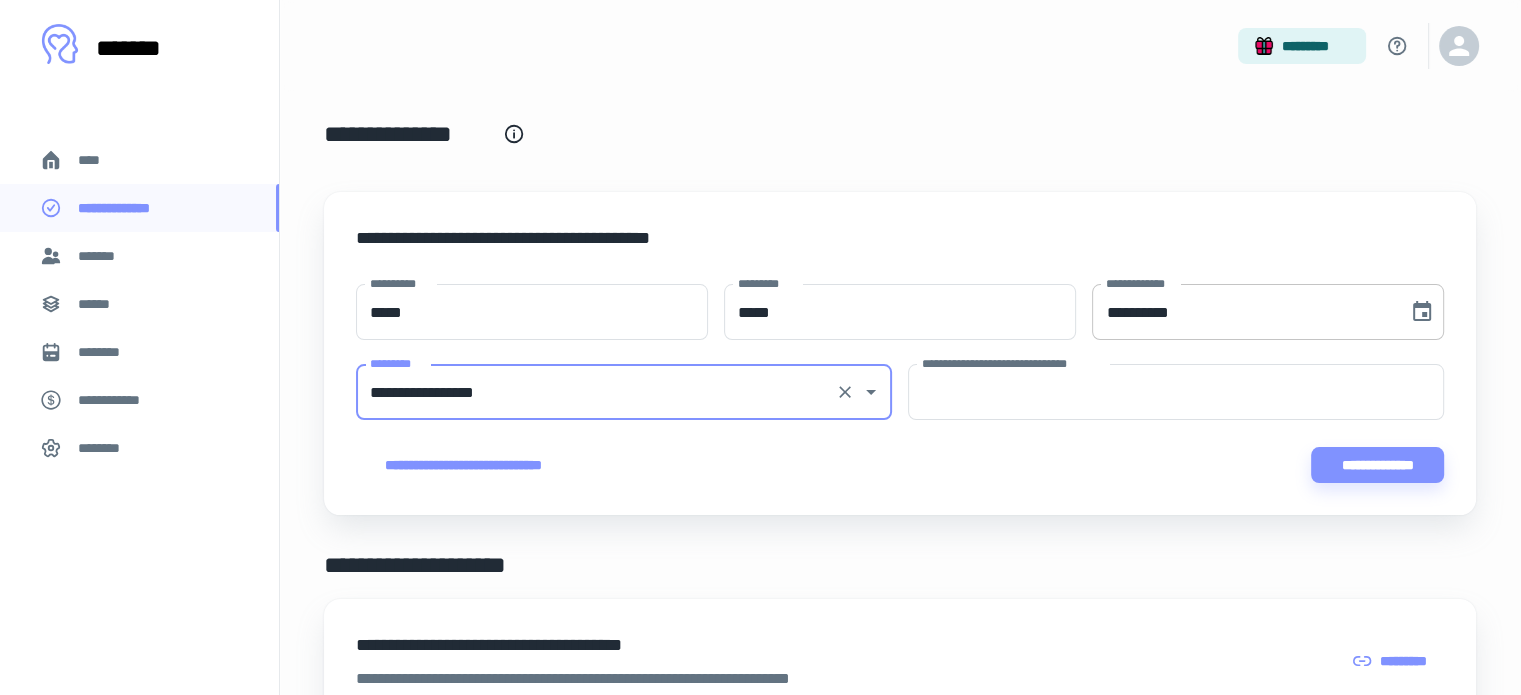 click on "**********" at bounding box center [1243, 312] 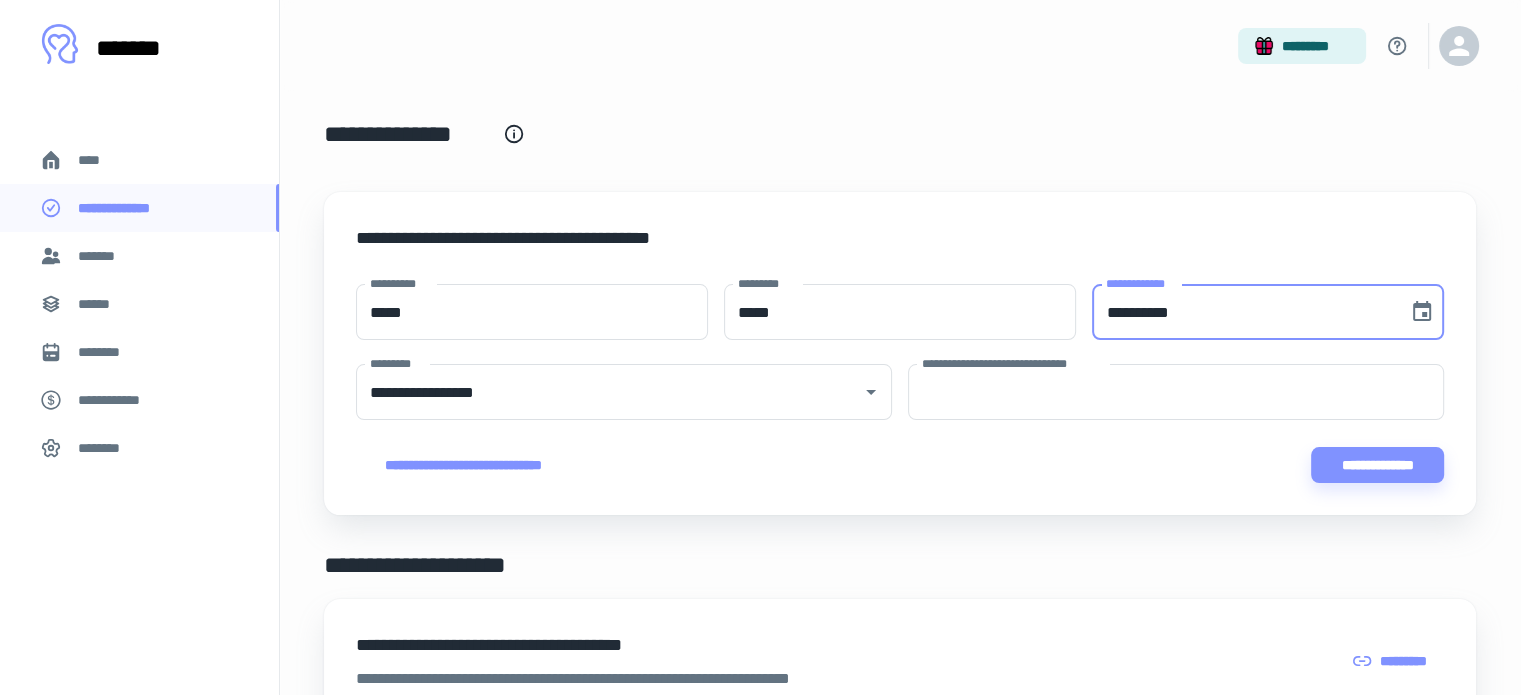 type on "**********" 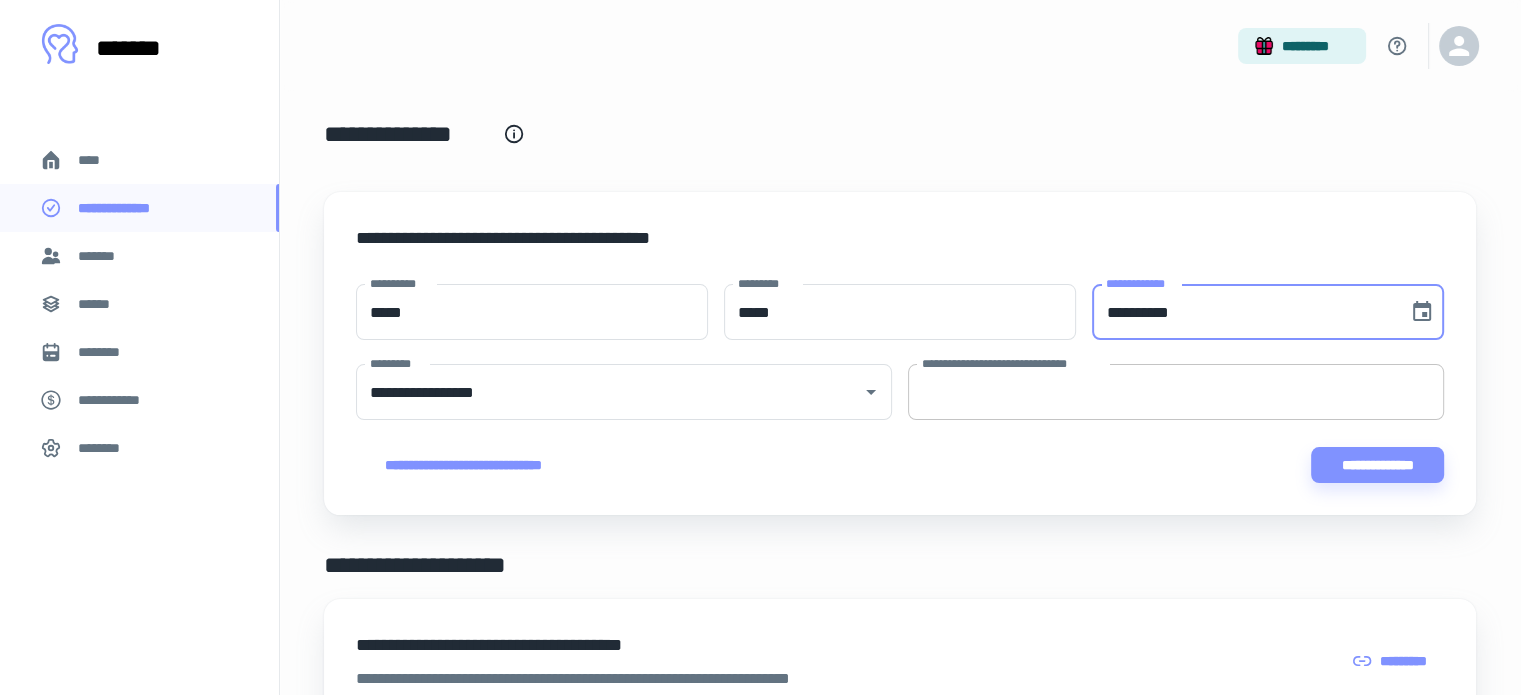 click on "**********" at bounding box center [1176, 392] 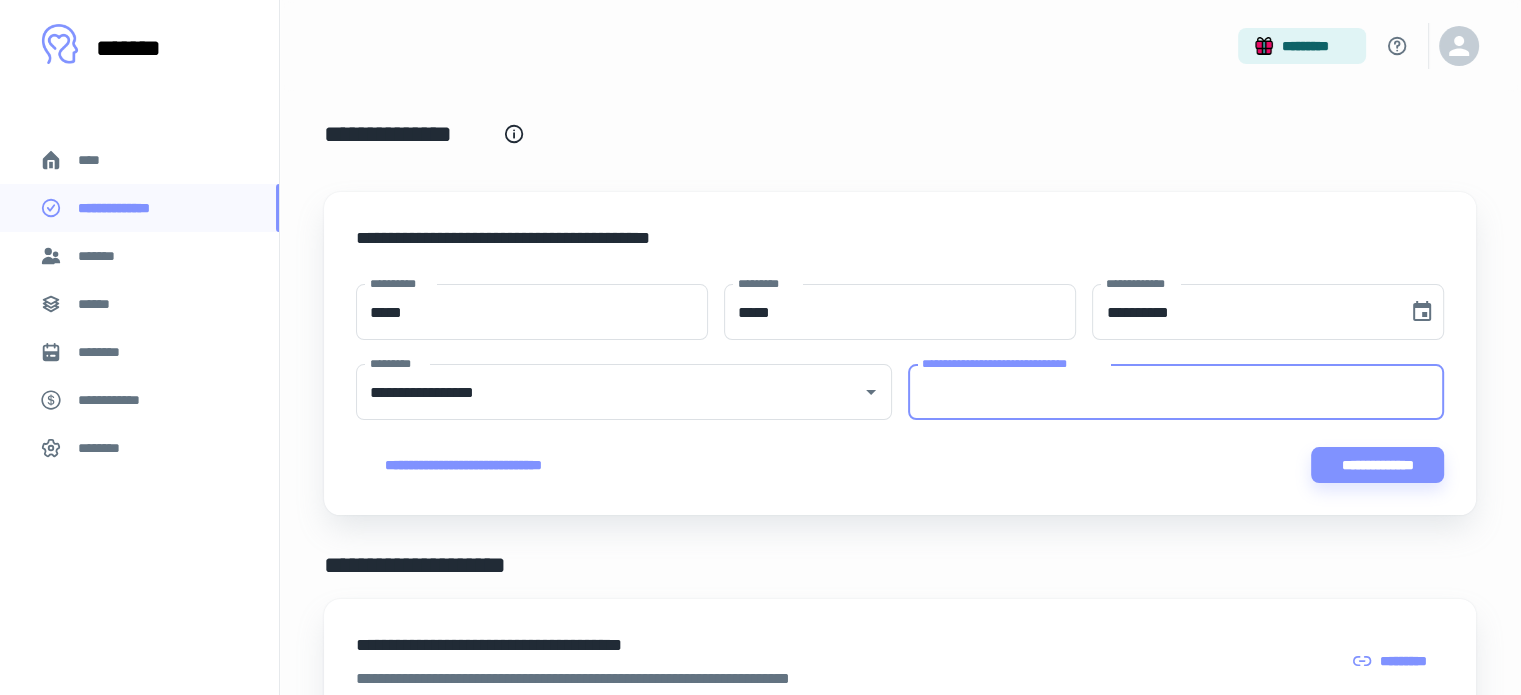 click on "**********" at bounding box center (1176, 392) 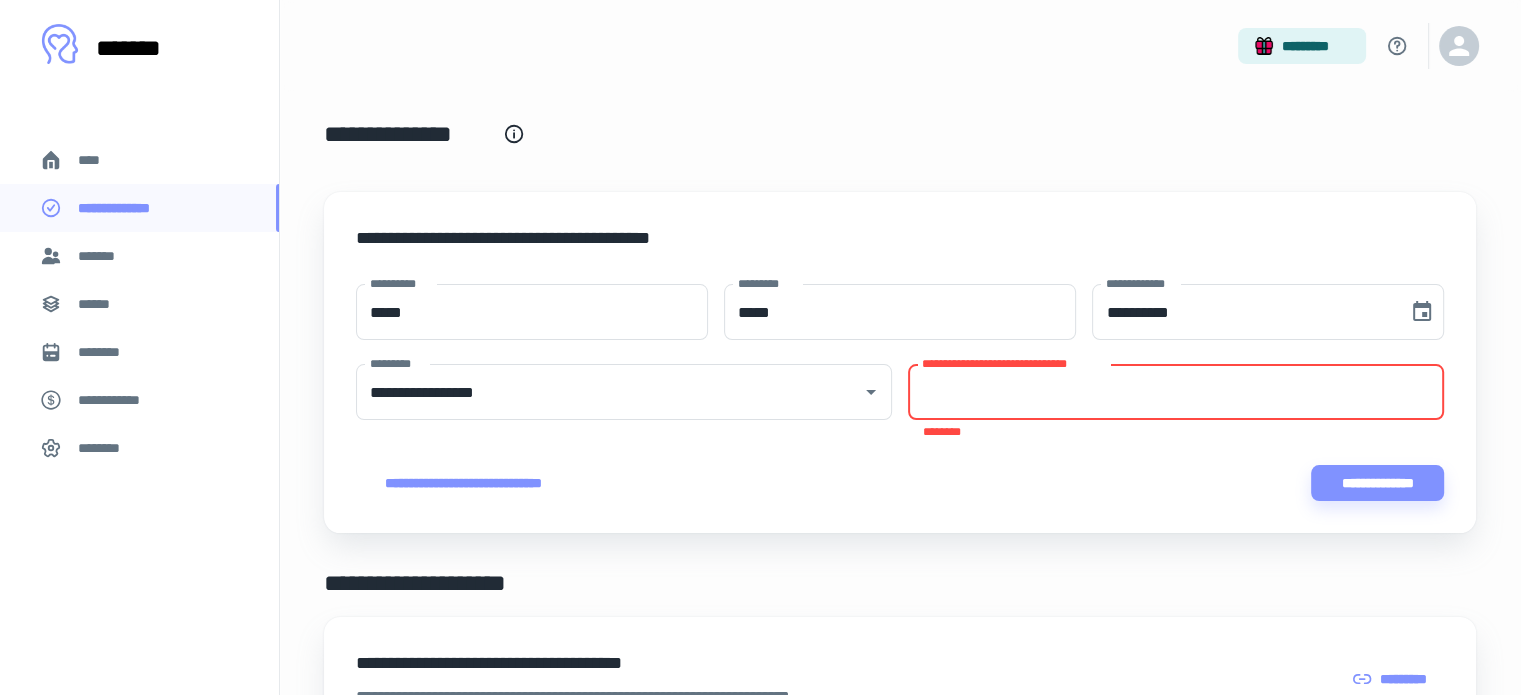 click on "**********" at bounding box center (1176, 392) 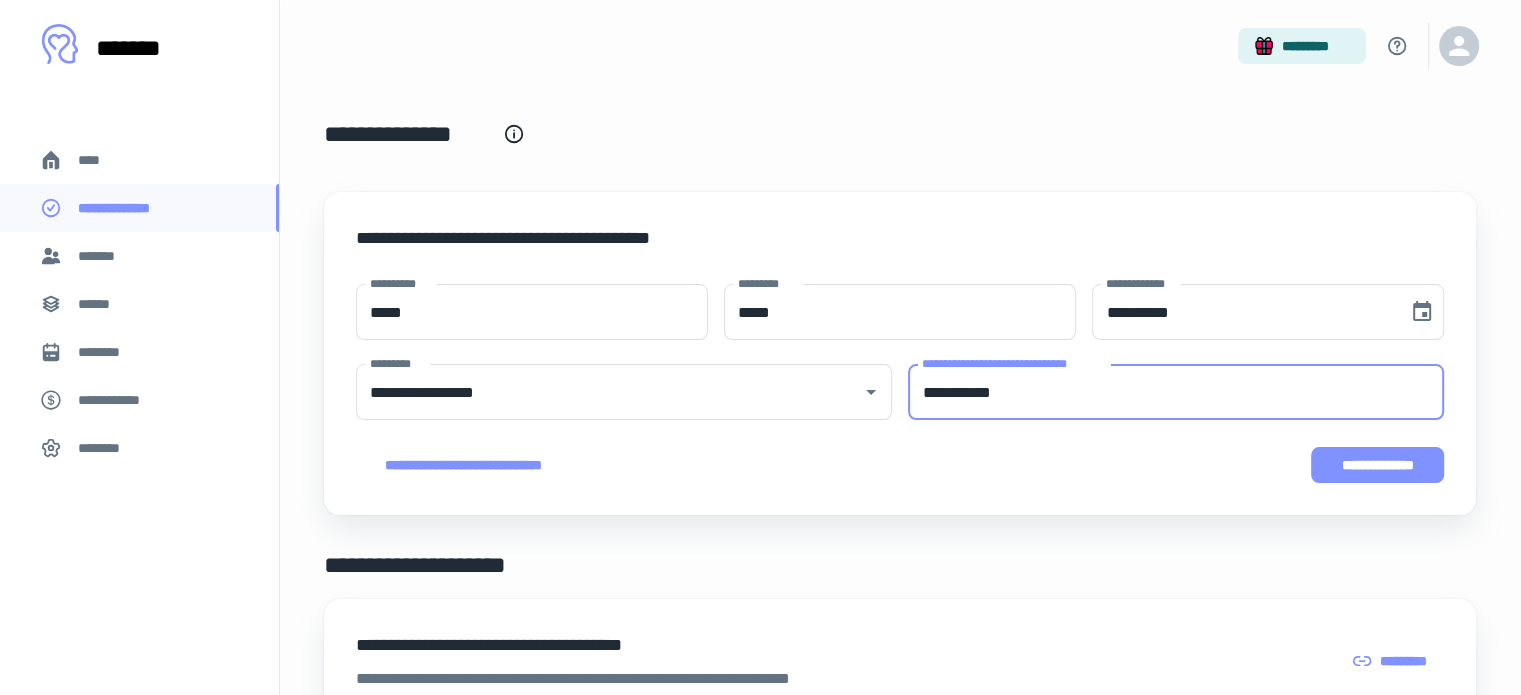 type on "**********" 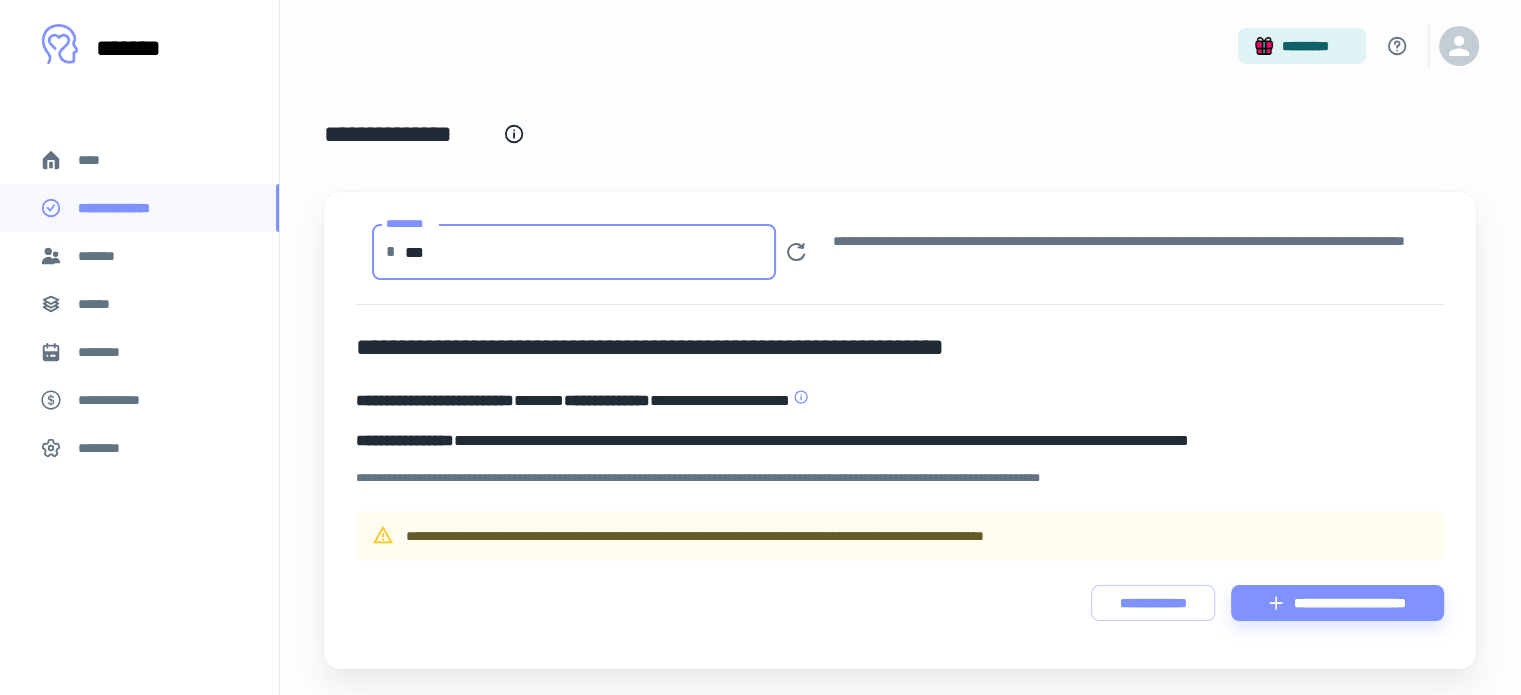 click on "***" at bounding box center [590, 252] 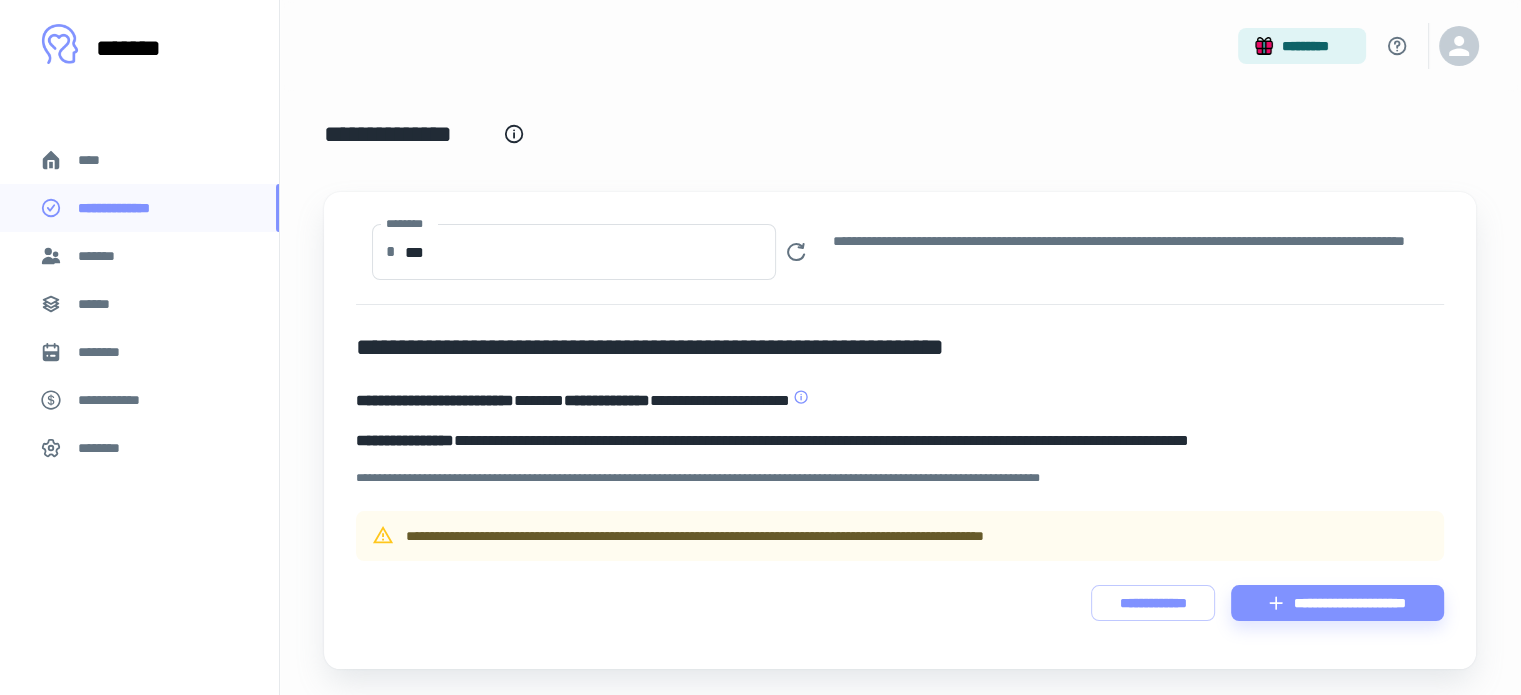 scroll, scrollTop: 100, scrollLeft: 0, axis: vertical 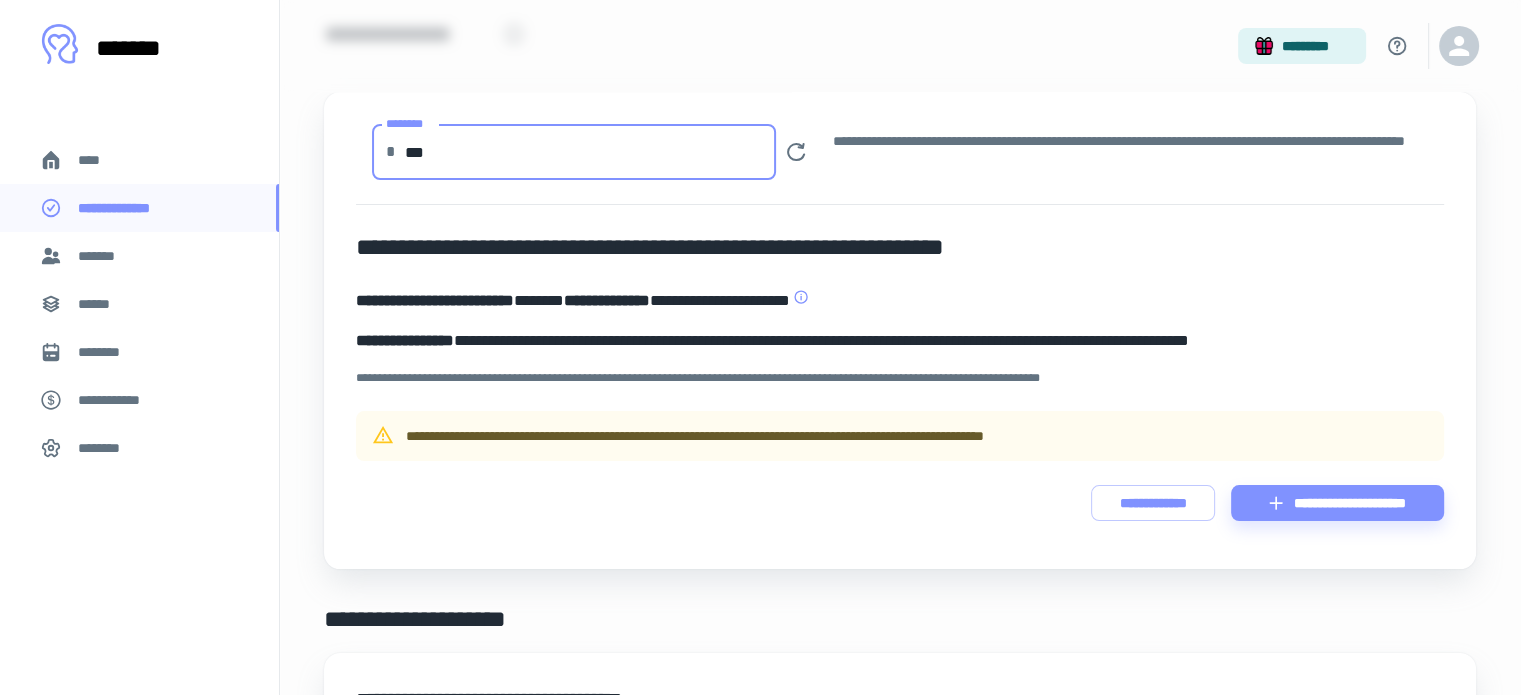 click on "***" at bounding box center (590, 152) 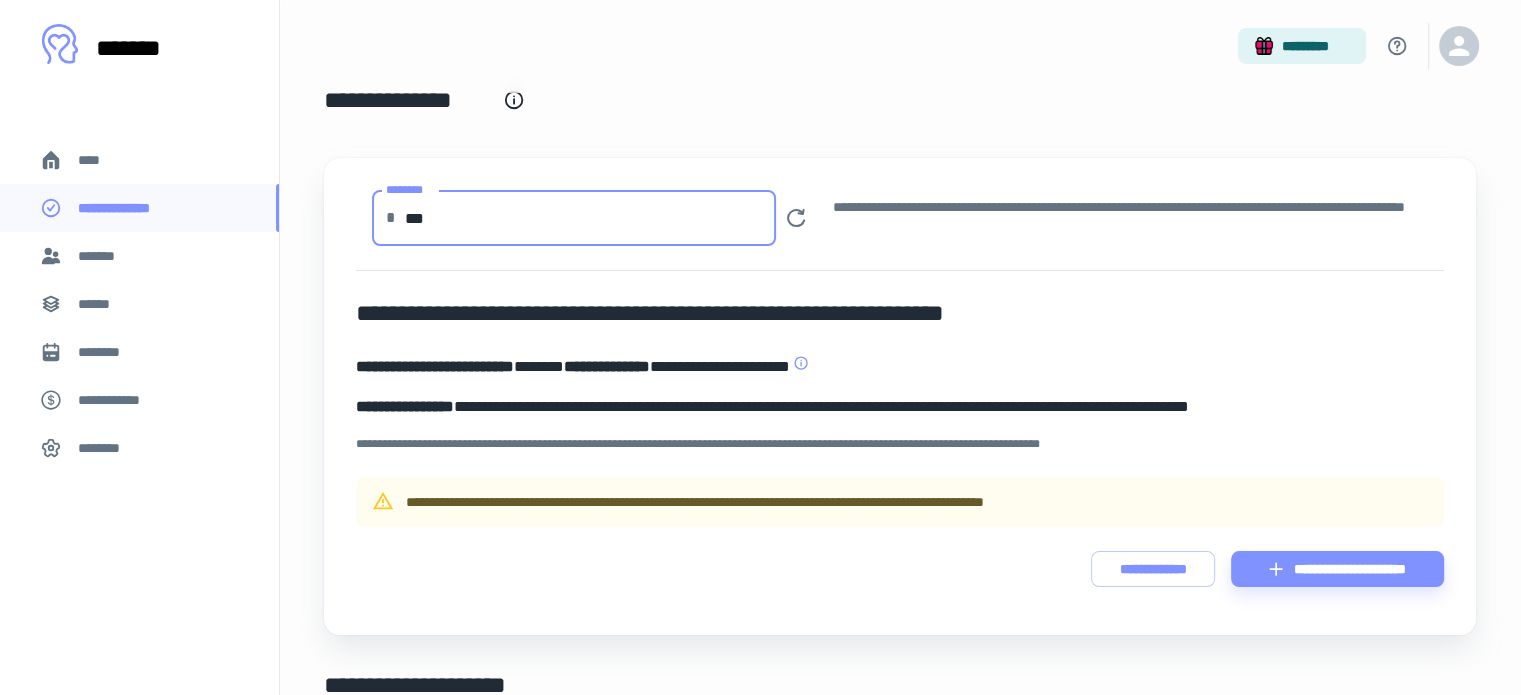 scroll, scrollTop: 0, scrollLeft: 0, axis: both 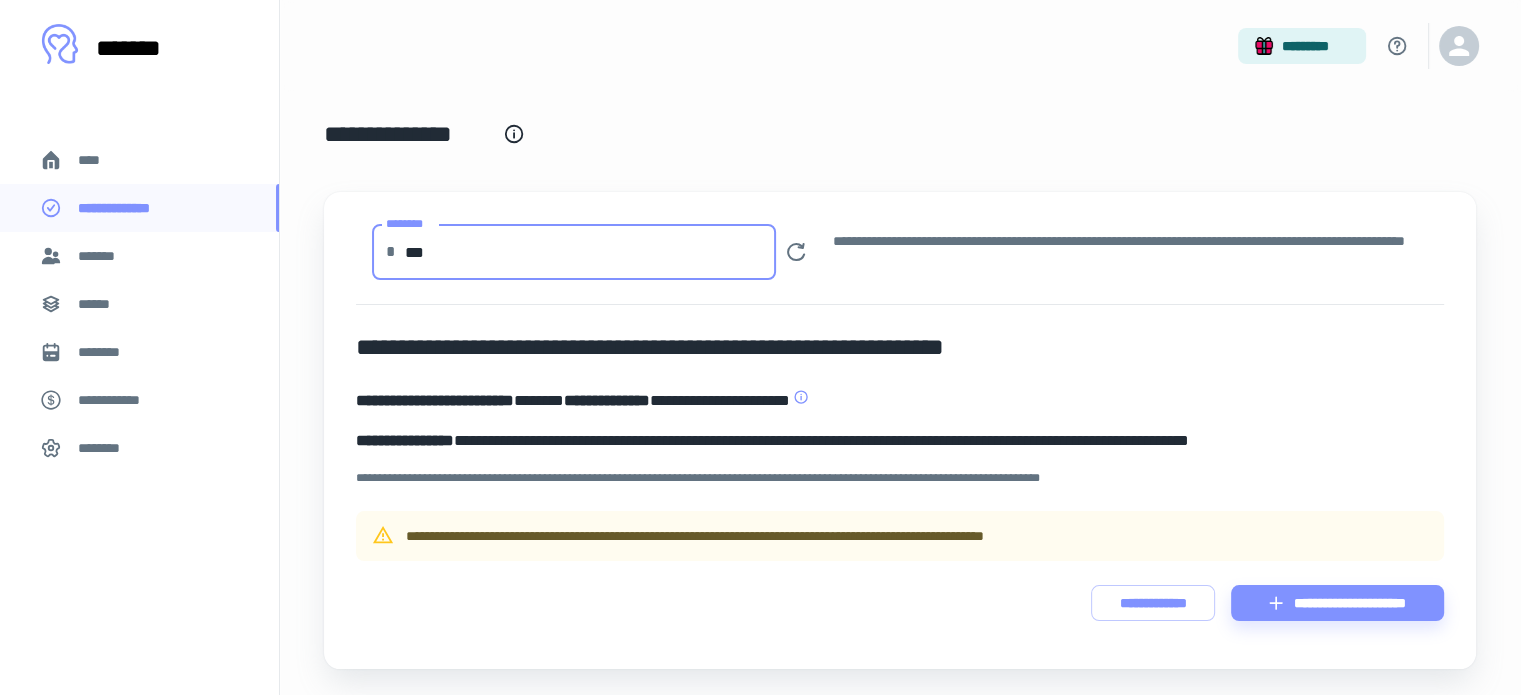 click on "[FIRST] [LAST] [STREET] [CITY], [STATE] [ZIP] [COUNTRY] [PHONE] [EMAIL] [SSN] [DLN] [CC] [DOB]" at bounding box center [900, 430] 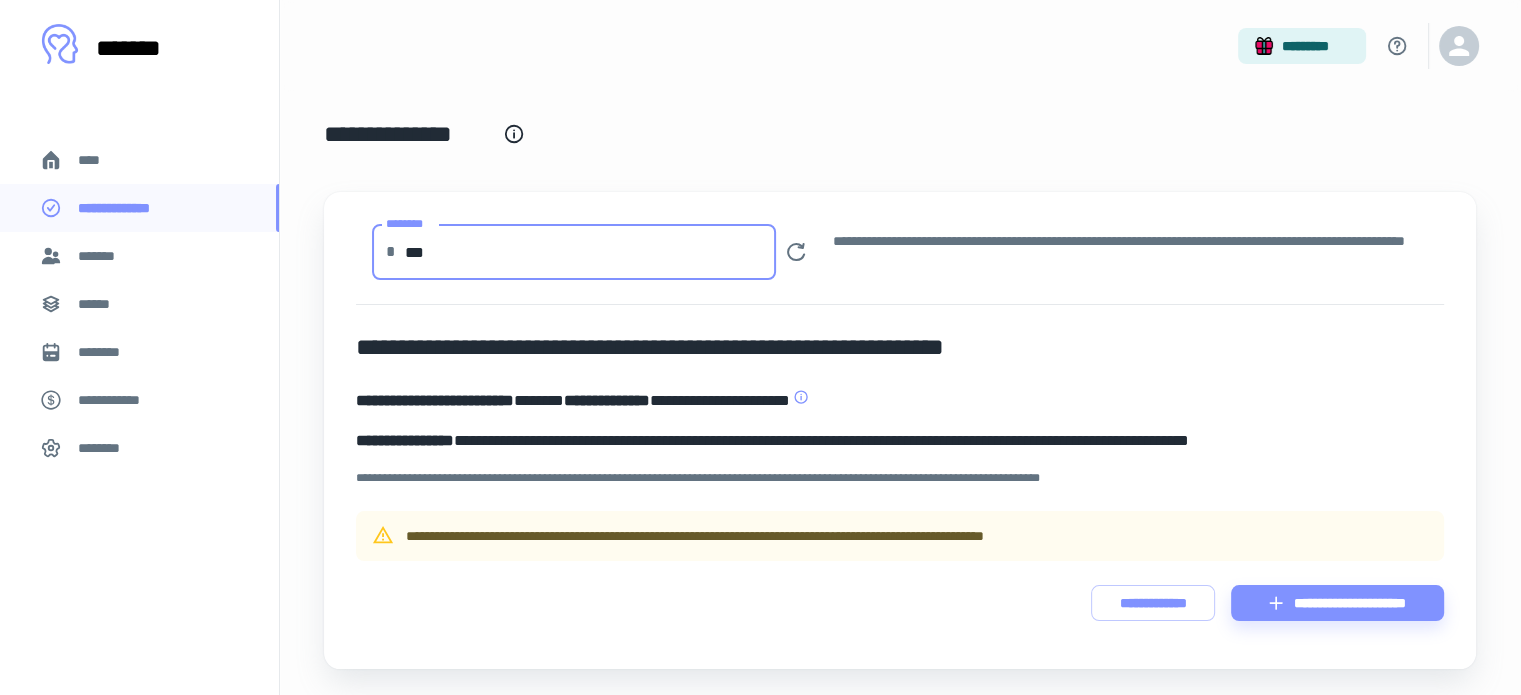 click on "***" at bounding box center (590, 252) 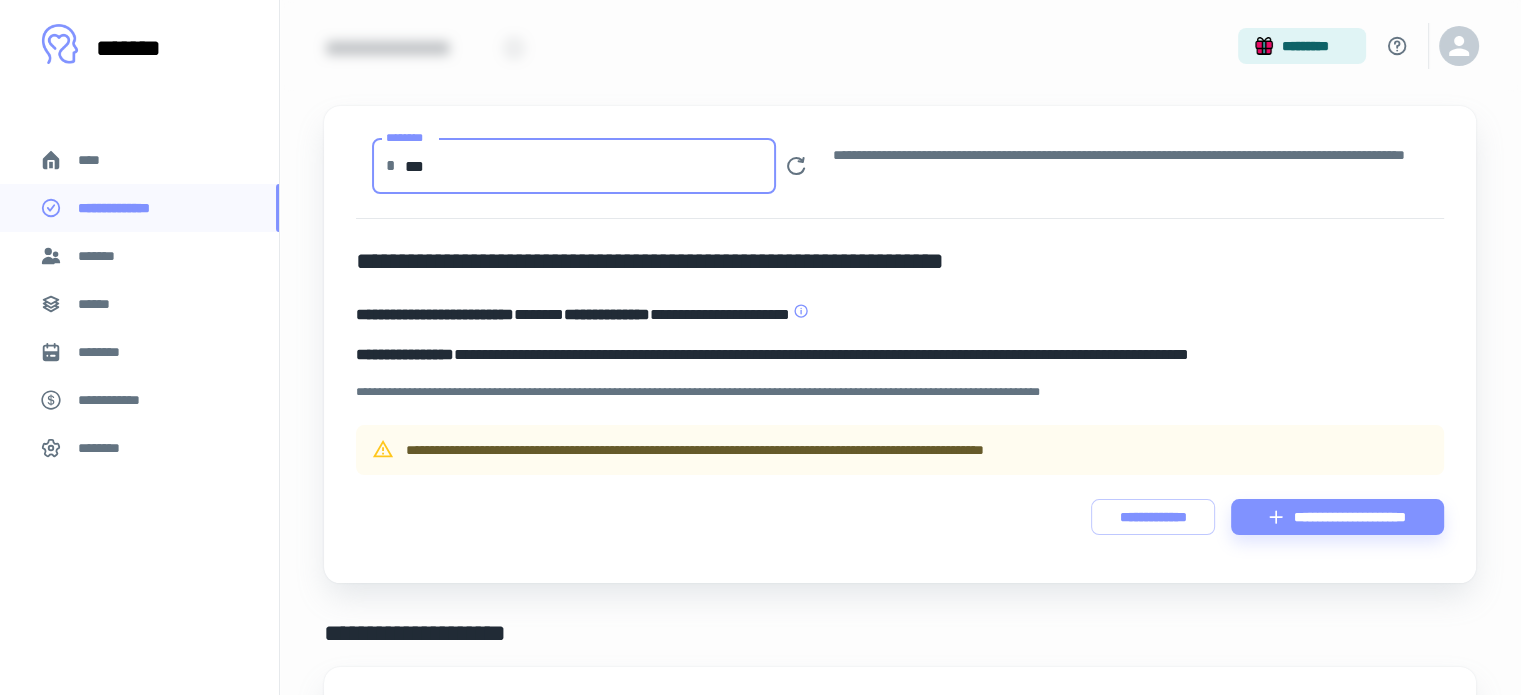 scroll, scrollTop: 0, scrollLeft: 0, axis: both 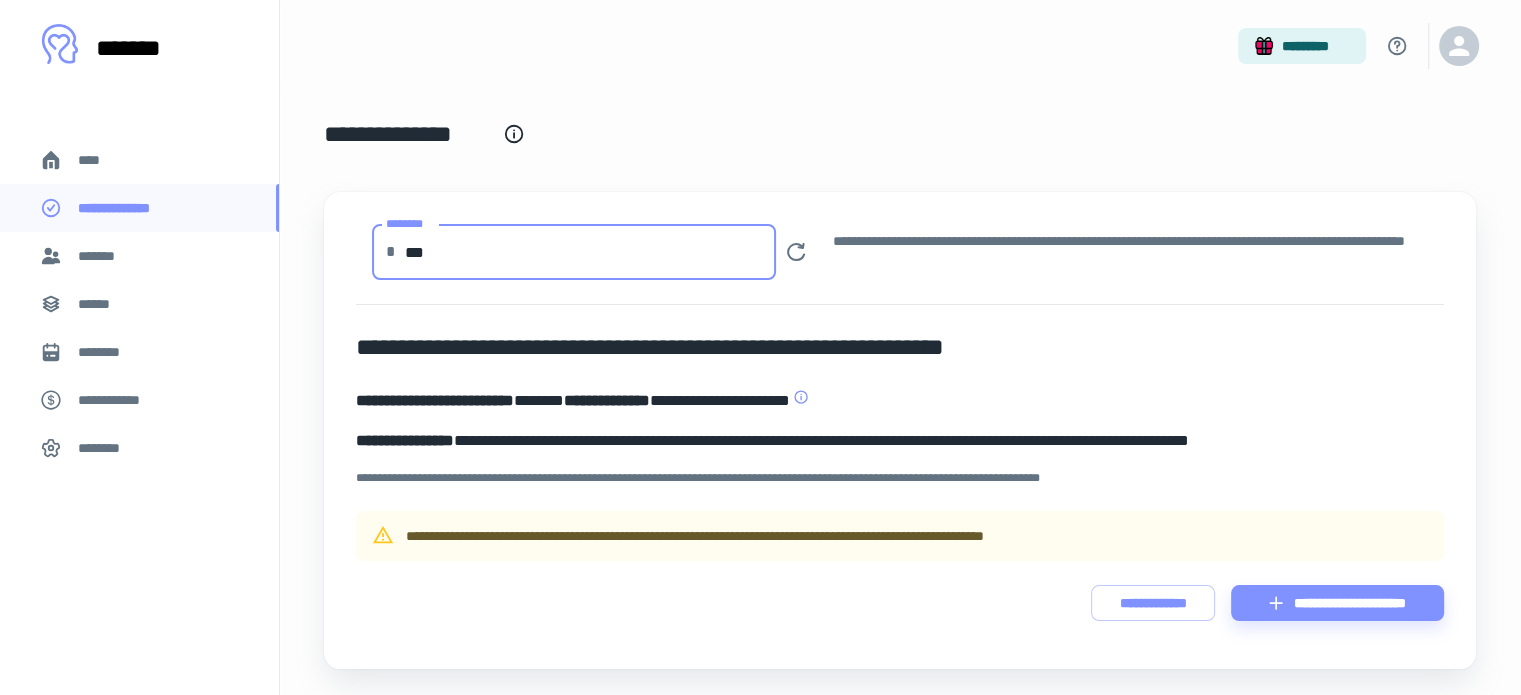 drag, startPoint x: 516, startPoint y: 271, endPoint x: 321, endPoint y: 199, distance: 207.86775 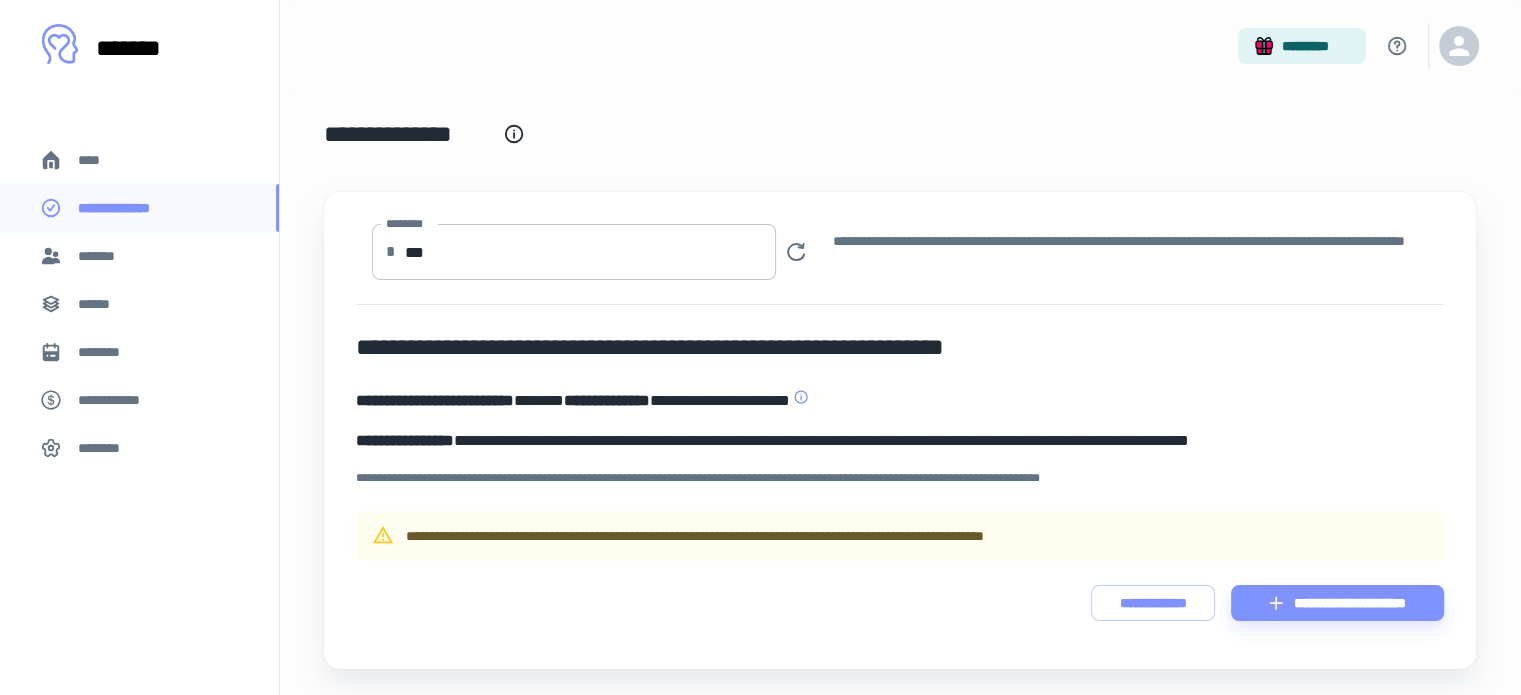 click on "***" at bounding box center (590, 252) 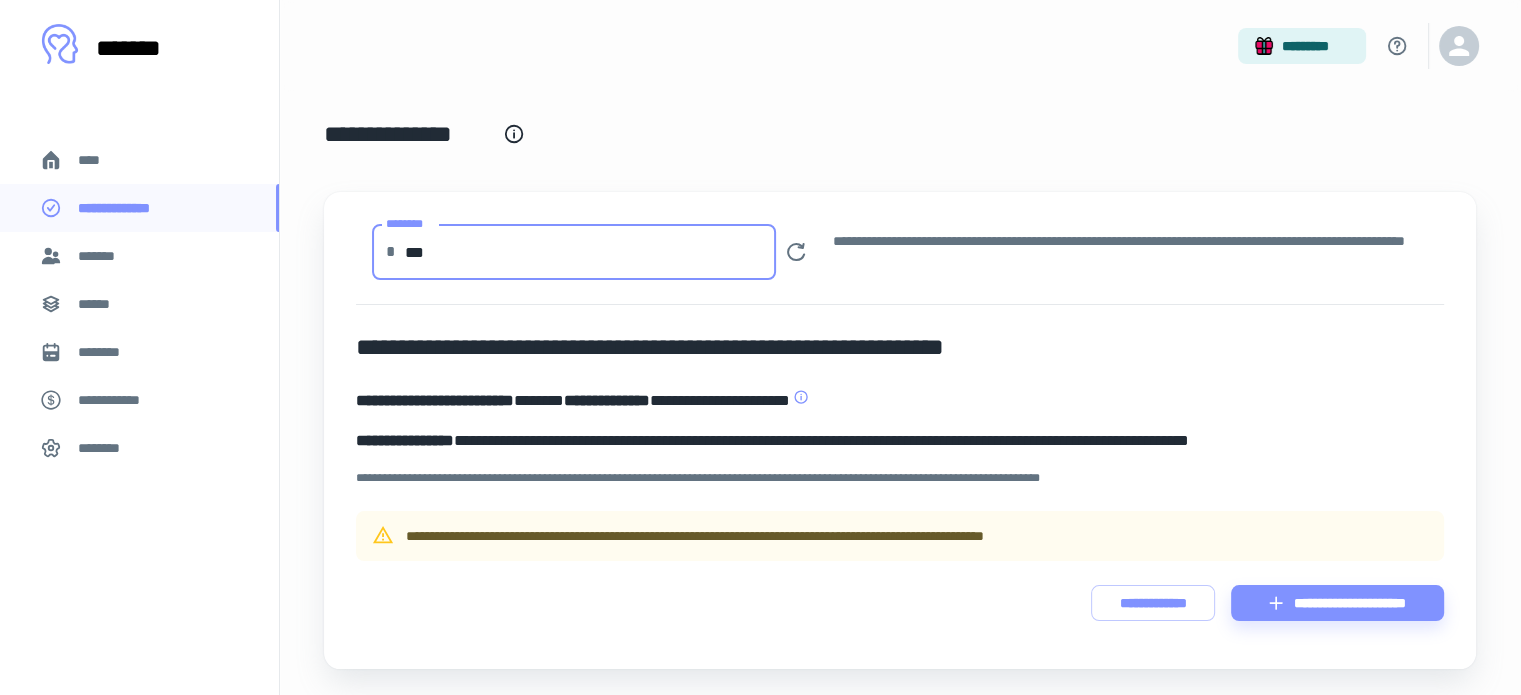 click on "***" at bounding box center [590, 252] 